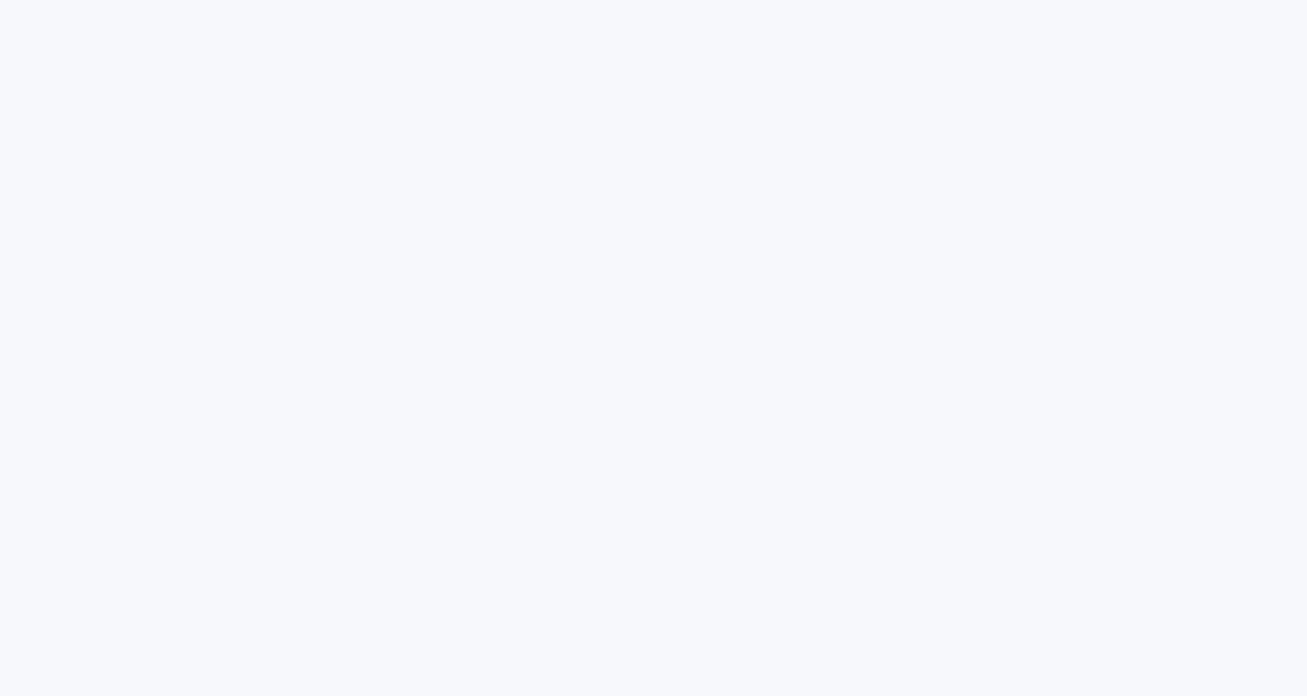 scroll, scrollTop: 0, scrollLeft: 0, axis: both 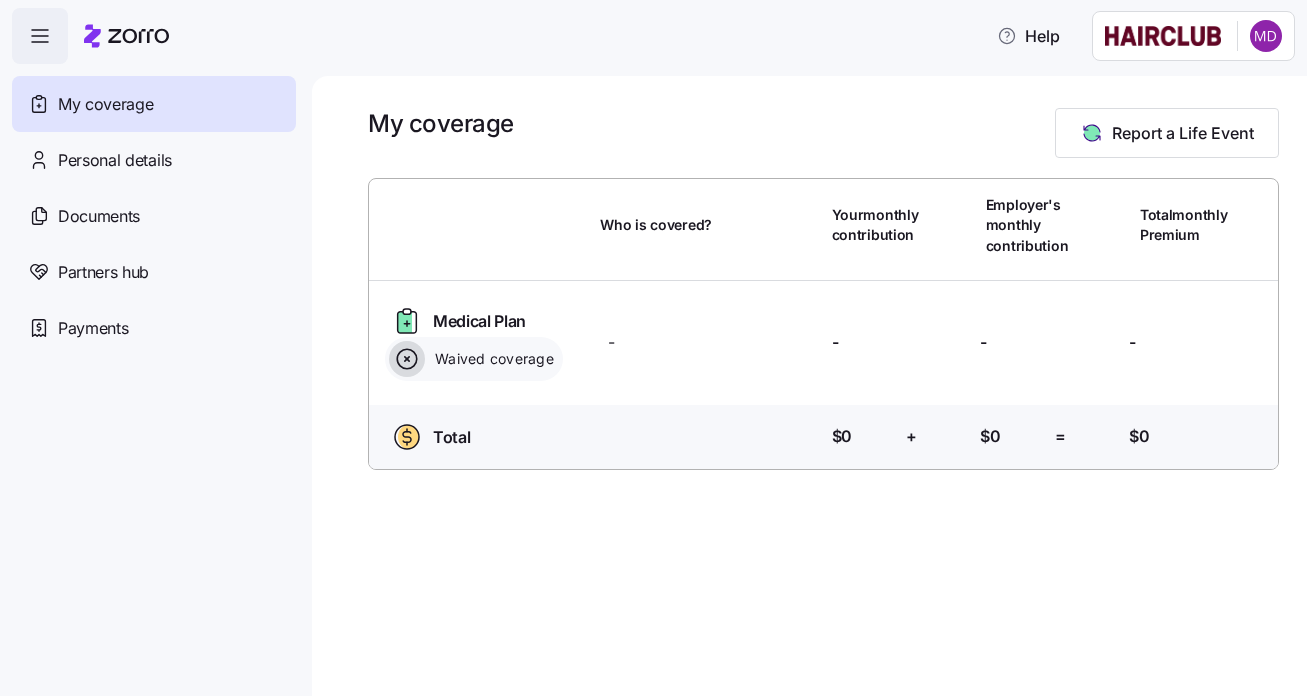 click on "Waived coverage" at bounding box center [491, 359] 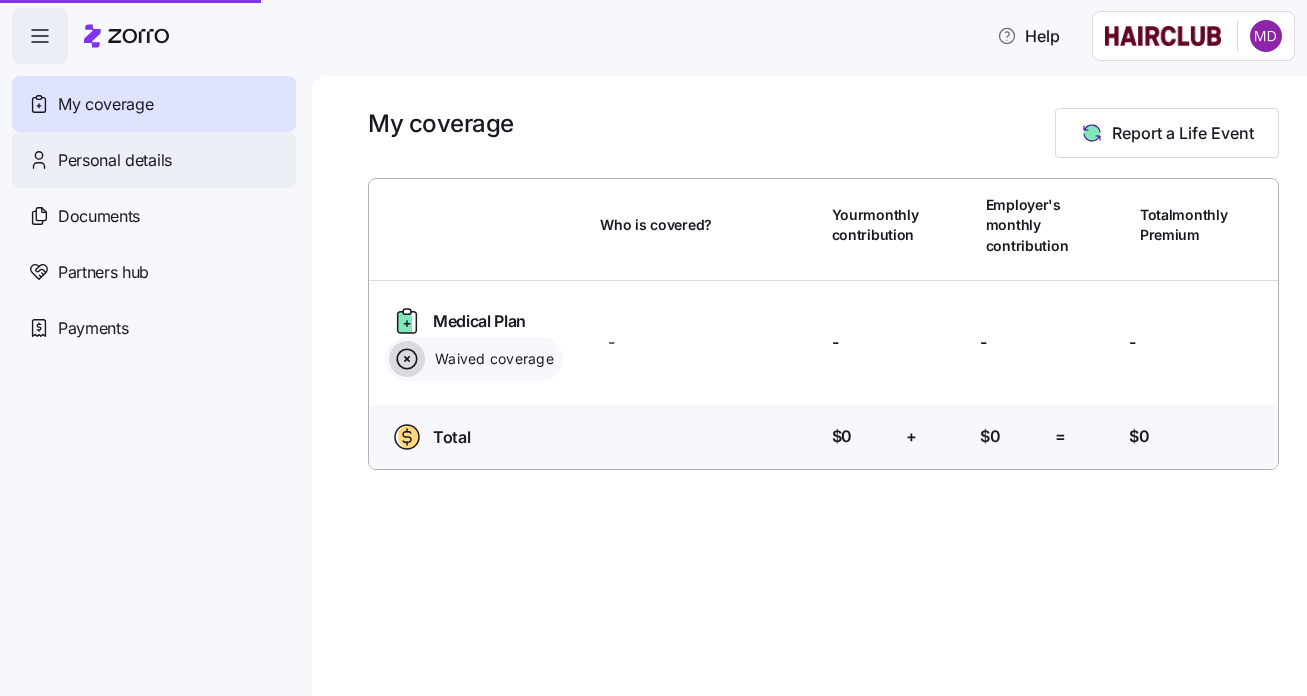 click on "Personal details" at bounding box center [154, 160] 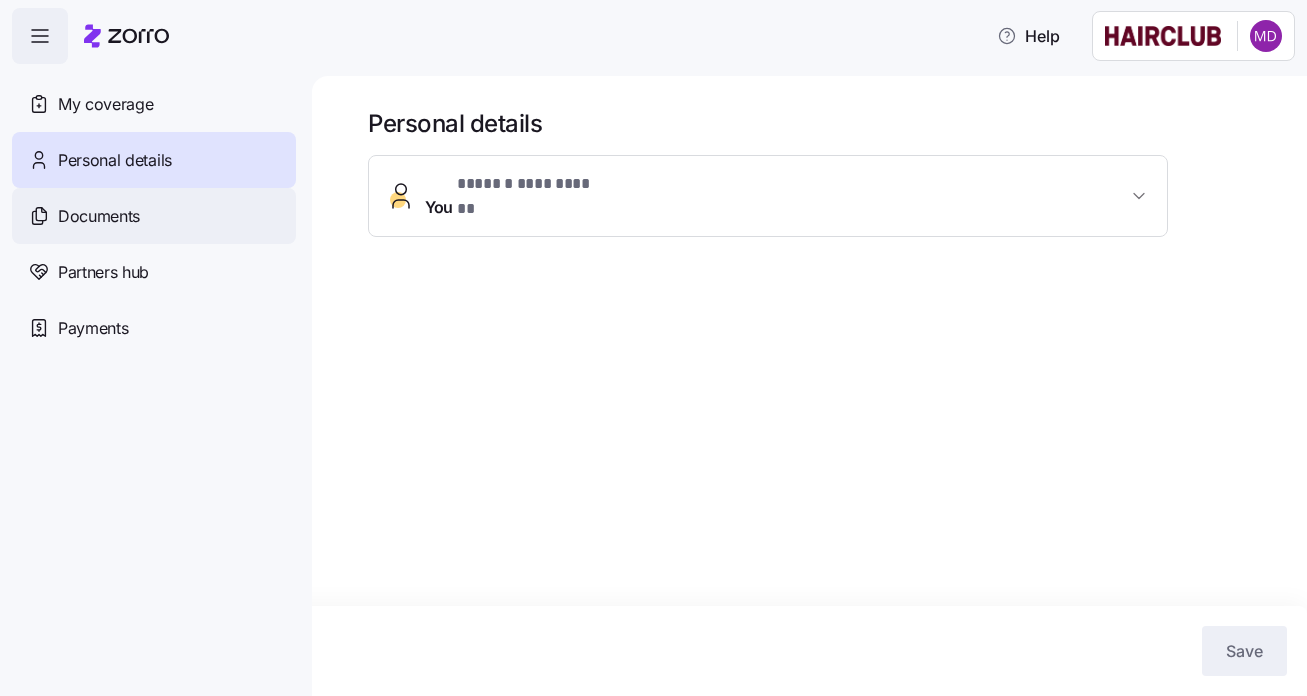 click on "Documents" at bounding box center [154, 216] 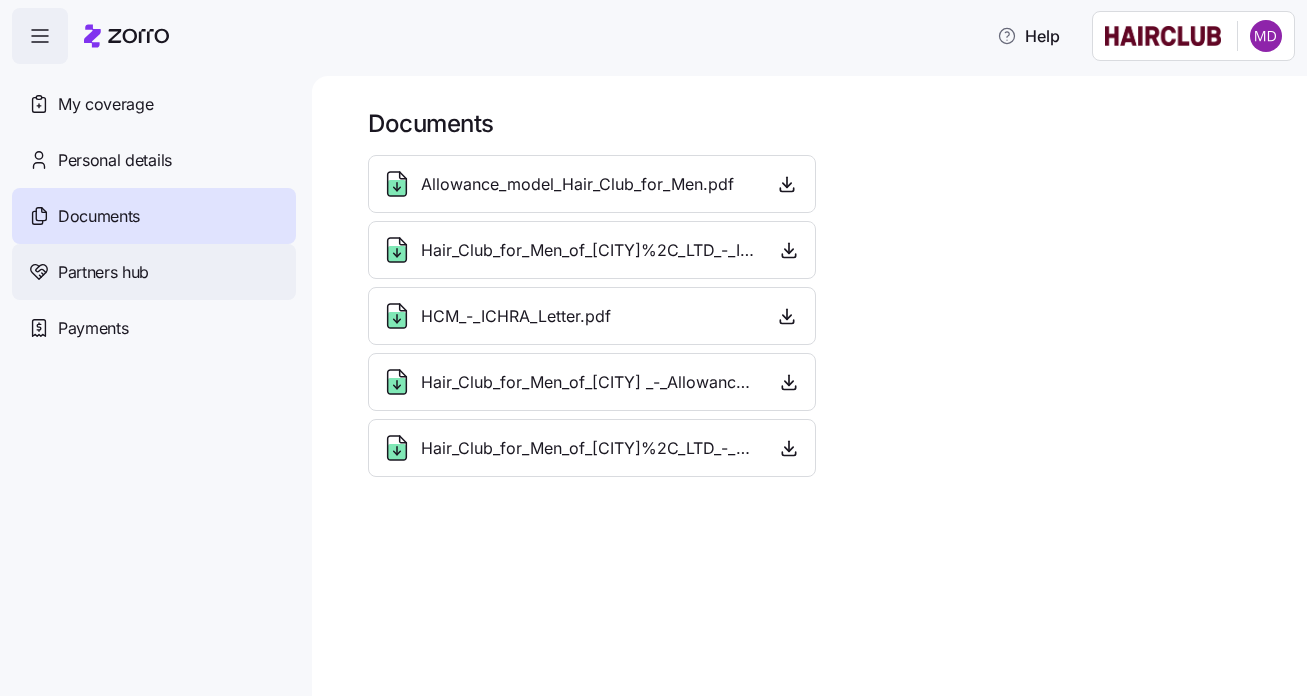 click on "Partners hub" at bounding box center [154, 272] 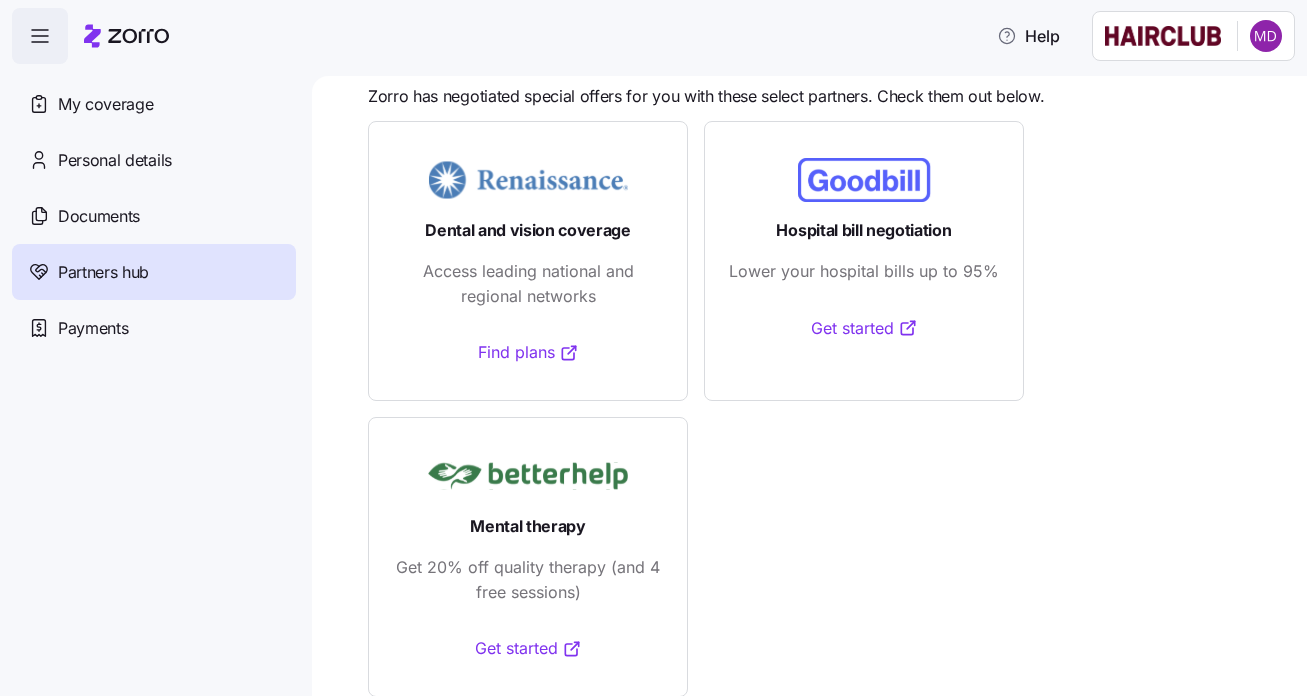 scroll, scrollTop: 68, scrollLeft: 0, axis: vertical 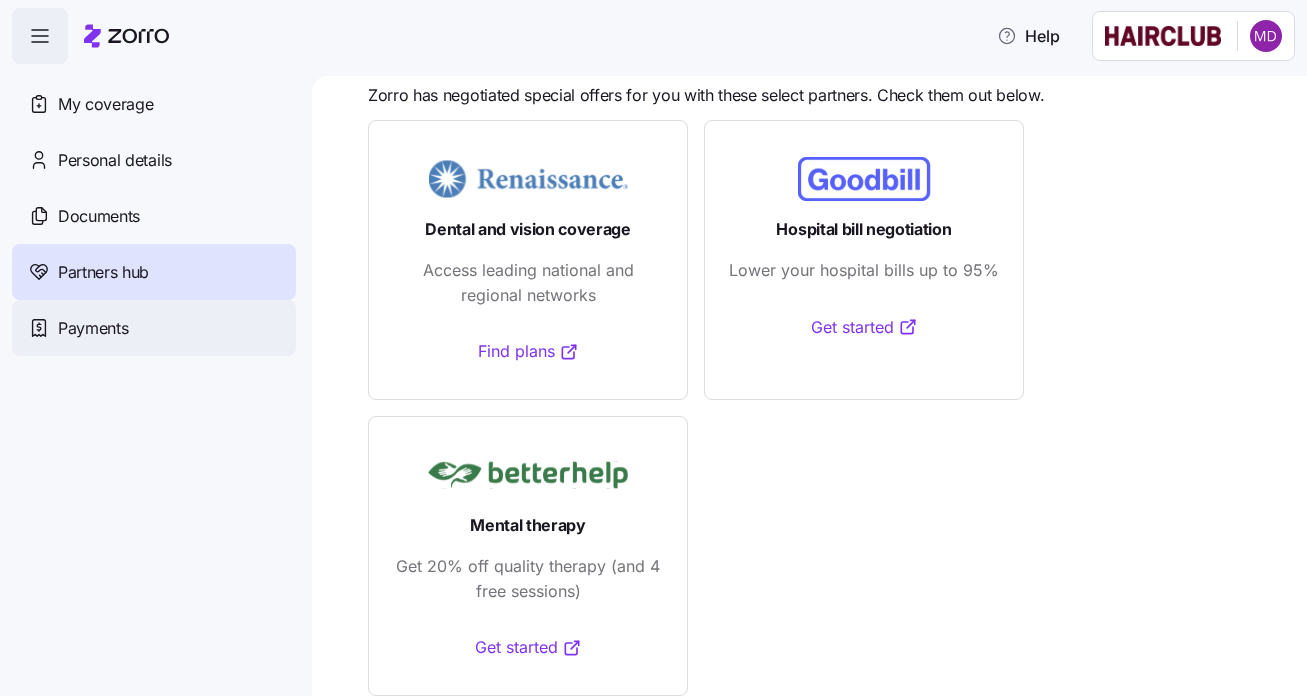 click on "Payments" at bounding box center [154, 328] 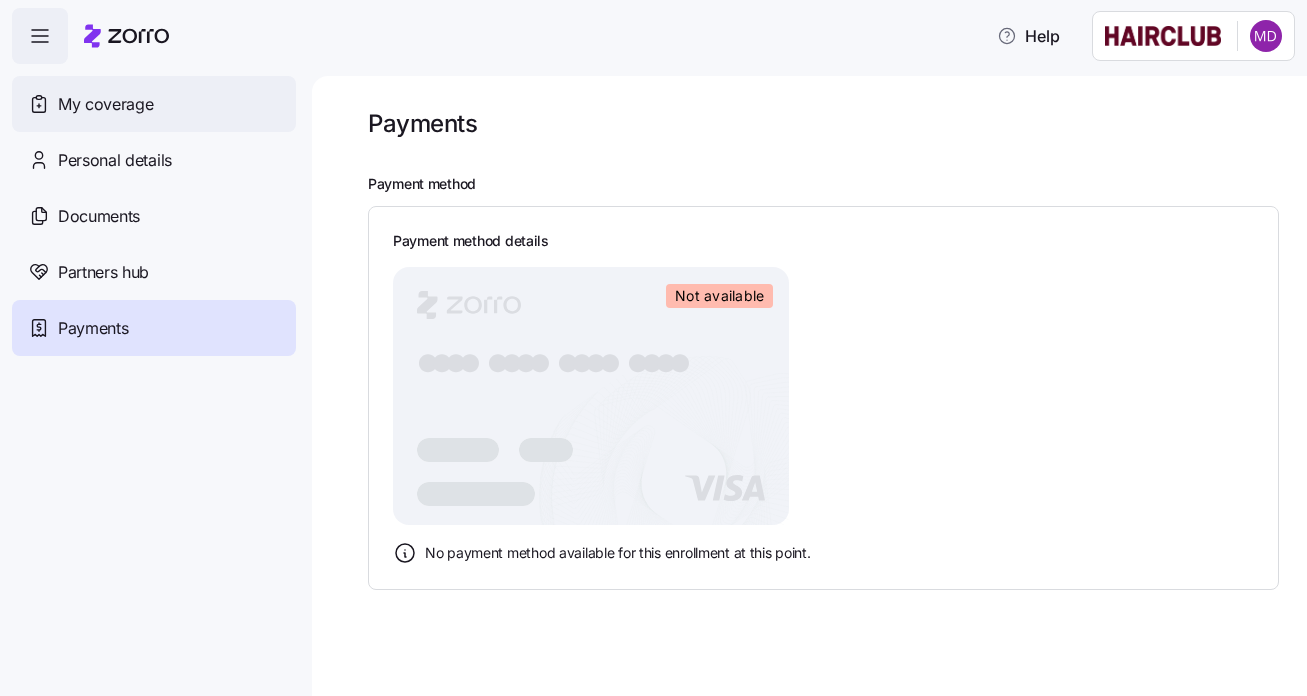 click on "My coverage" at bounding box center [154, 104] 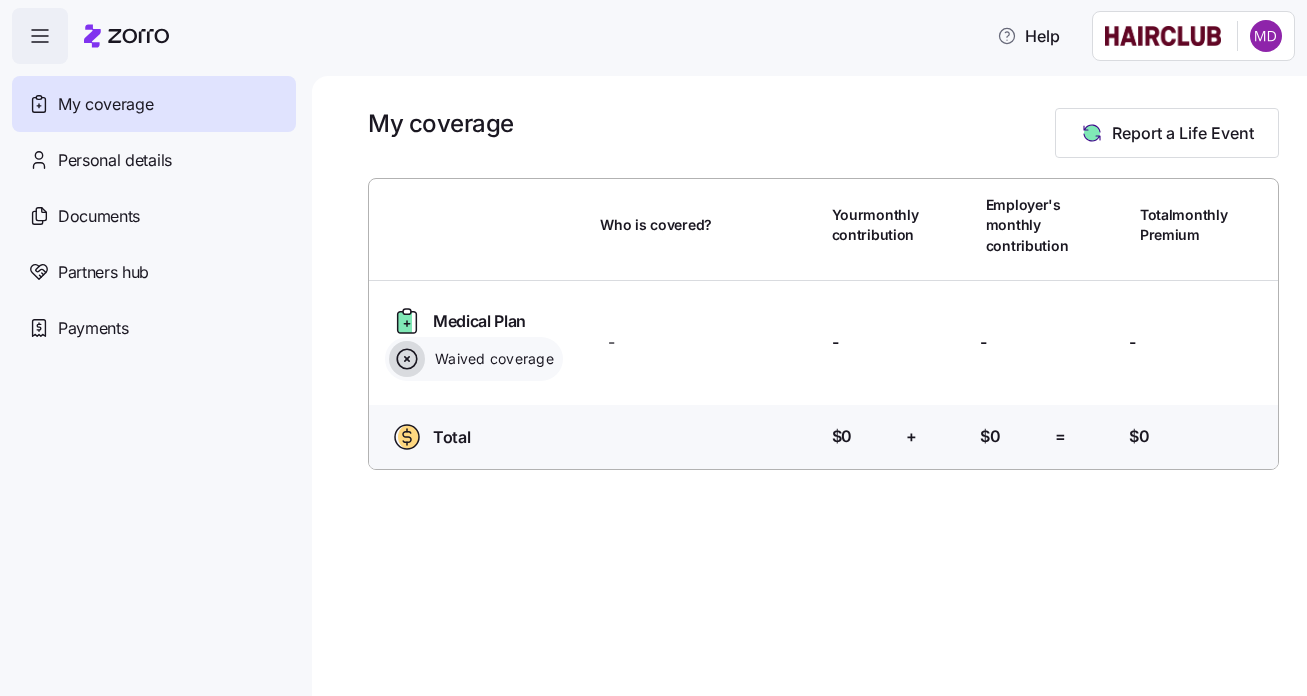 click 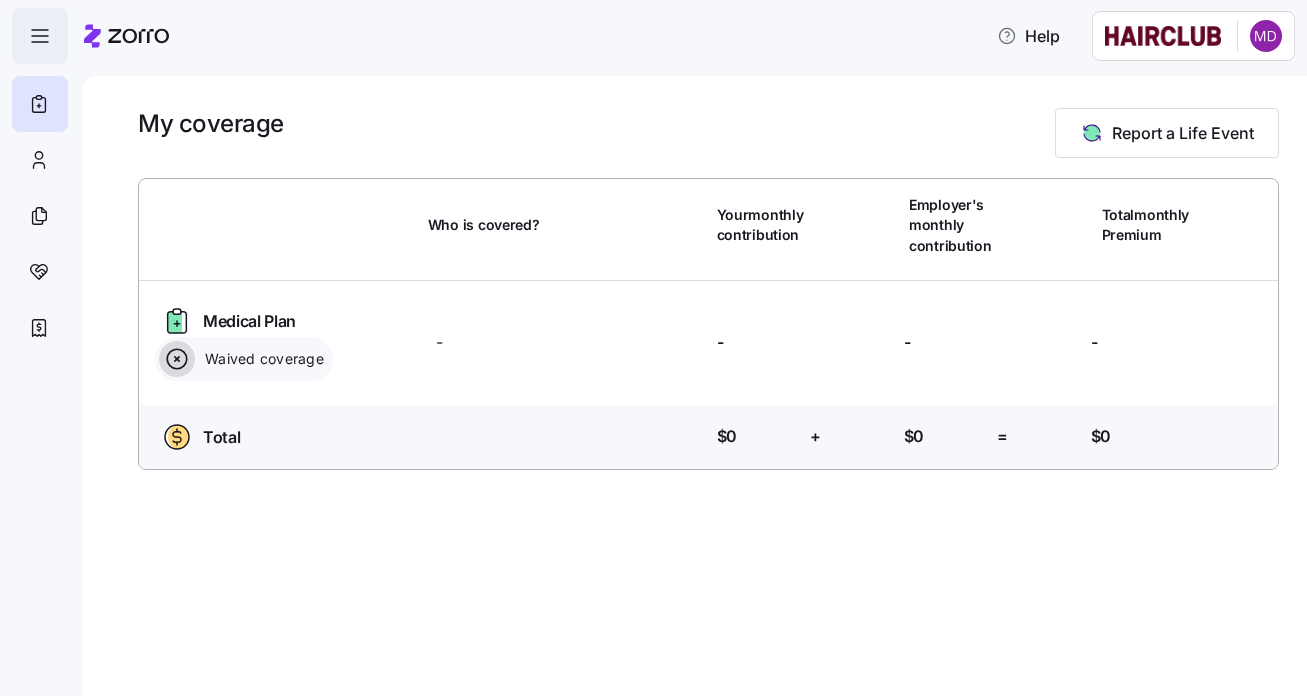 click 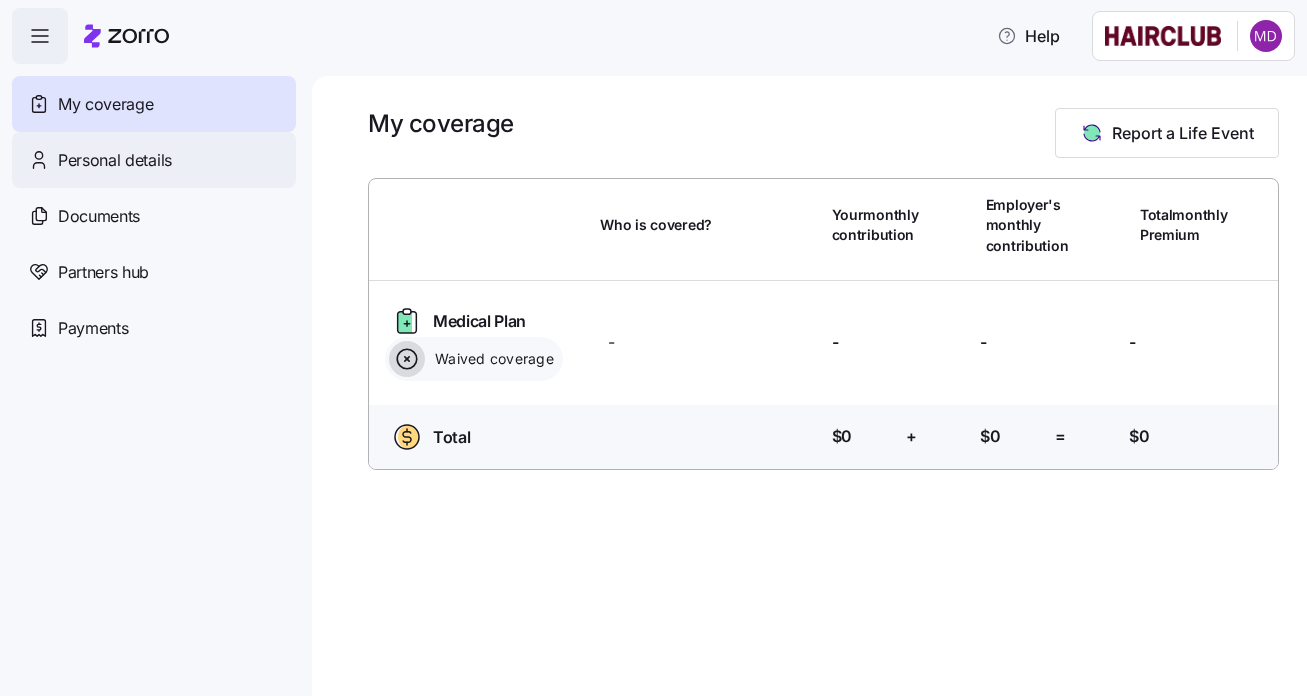 click on "Personal details" at bounding box center [154, 160] 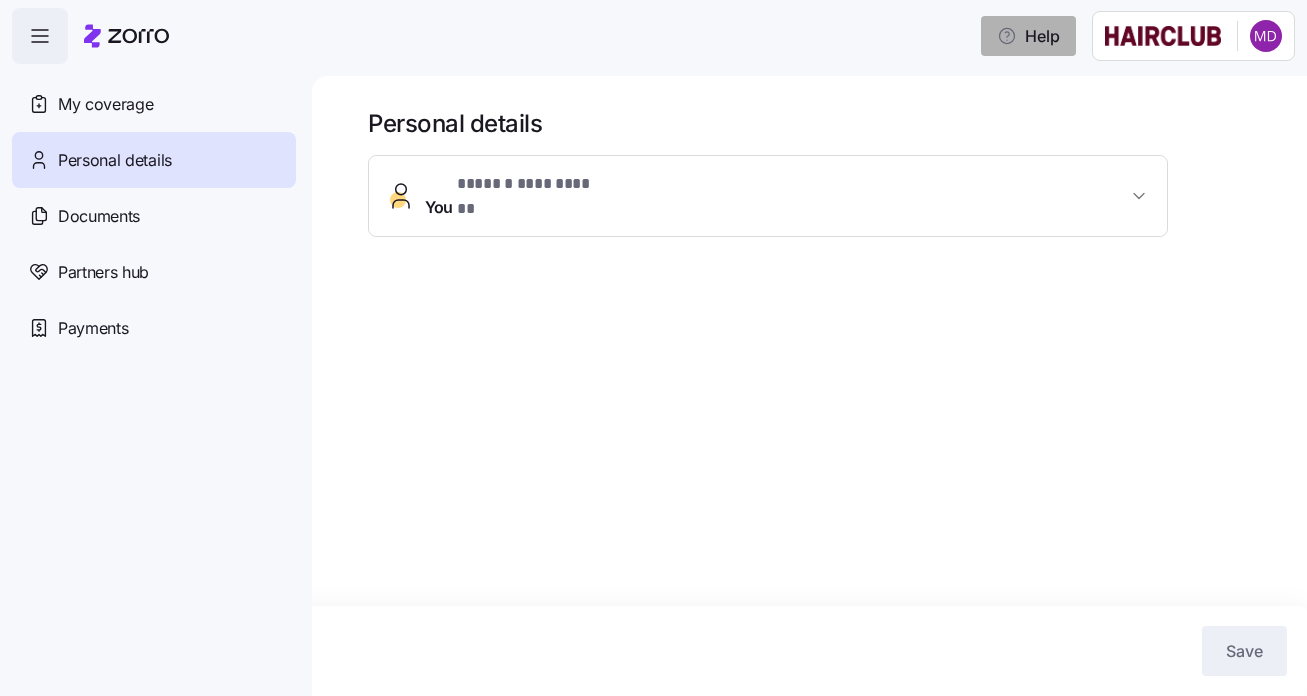 click 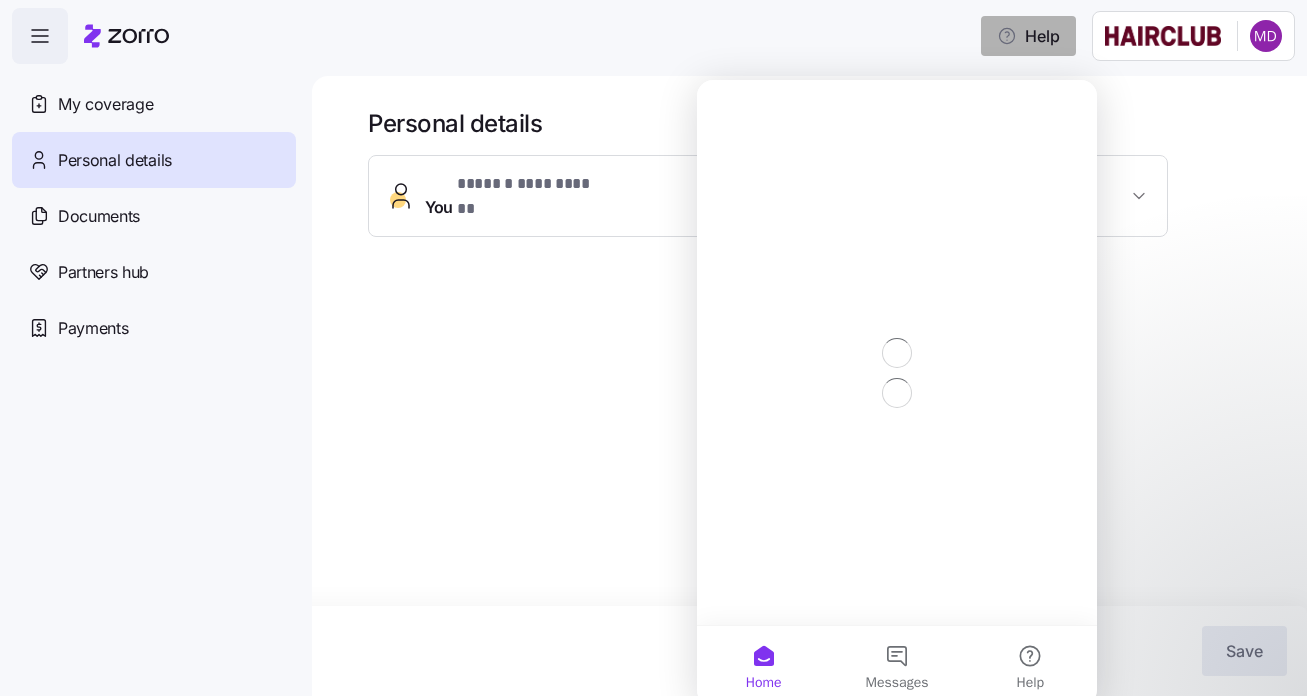 scroll, scrollTop: 0, scrollLeft: 0, axis: both 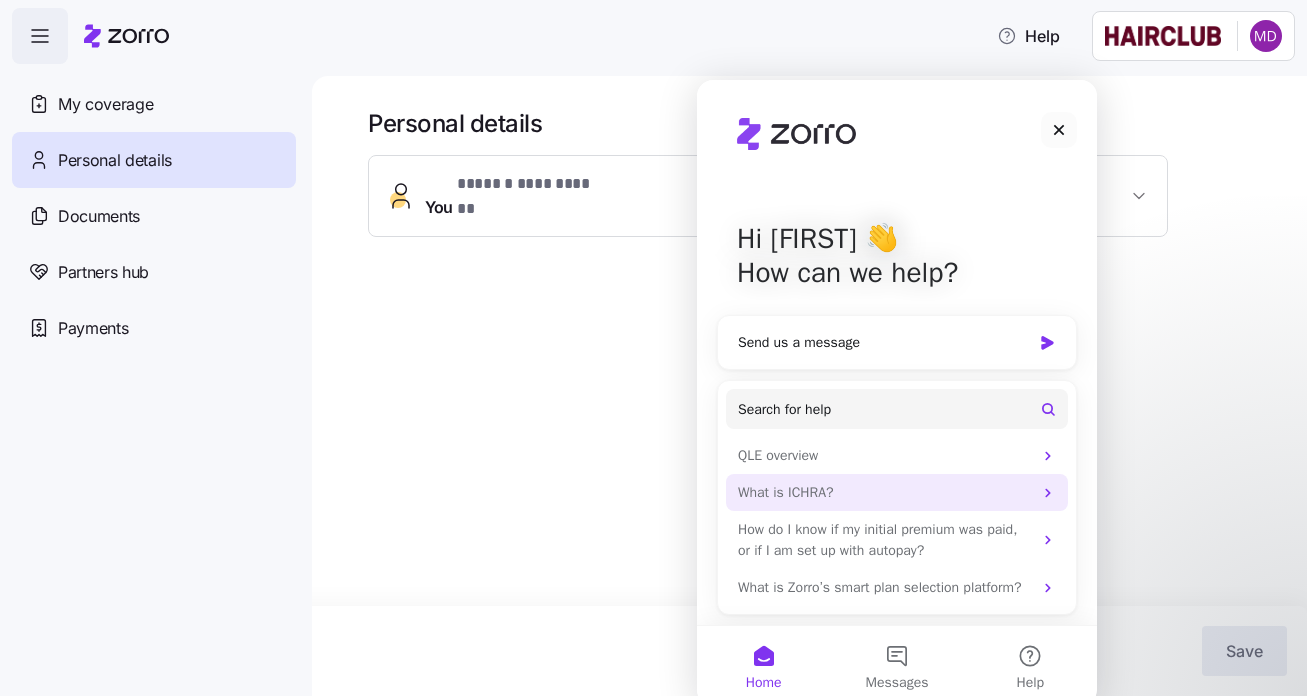 click on "What is ICHRA?" at bounding box center (885, 492) 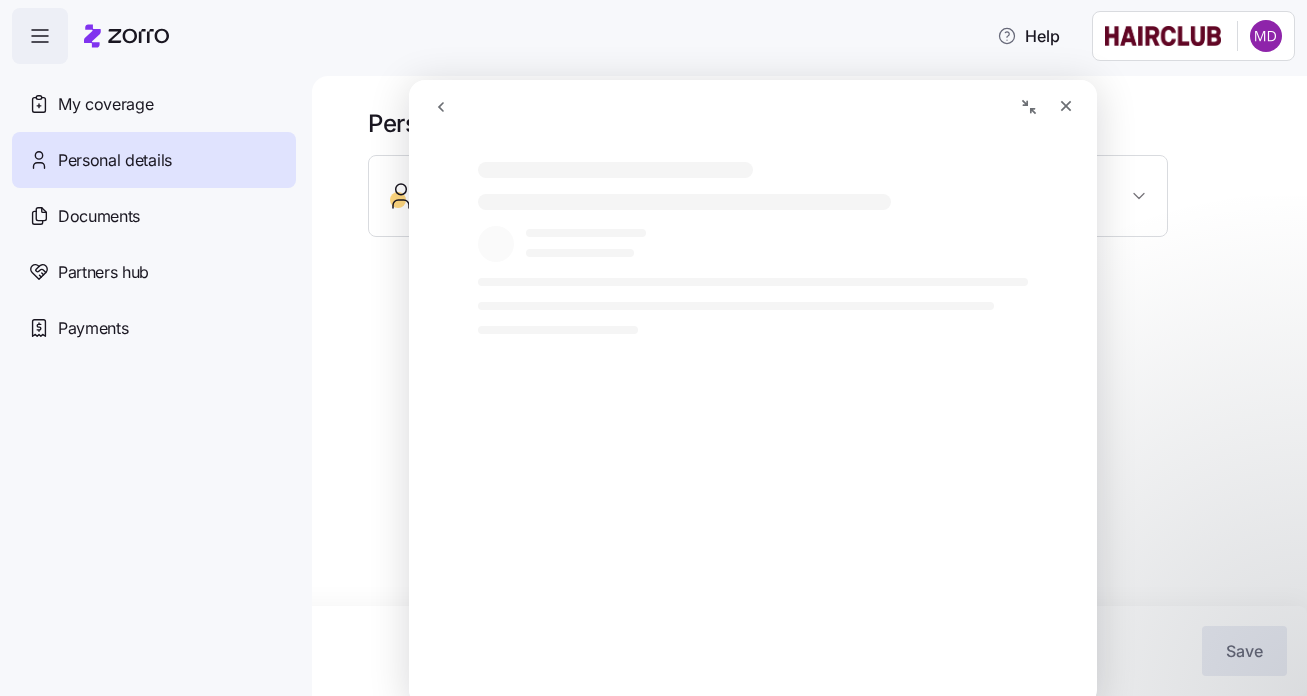 scroll, scrollTop: 0, scrollLeft: 0, axis: both 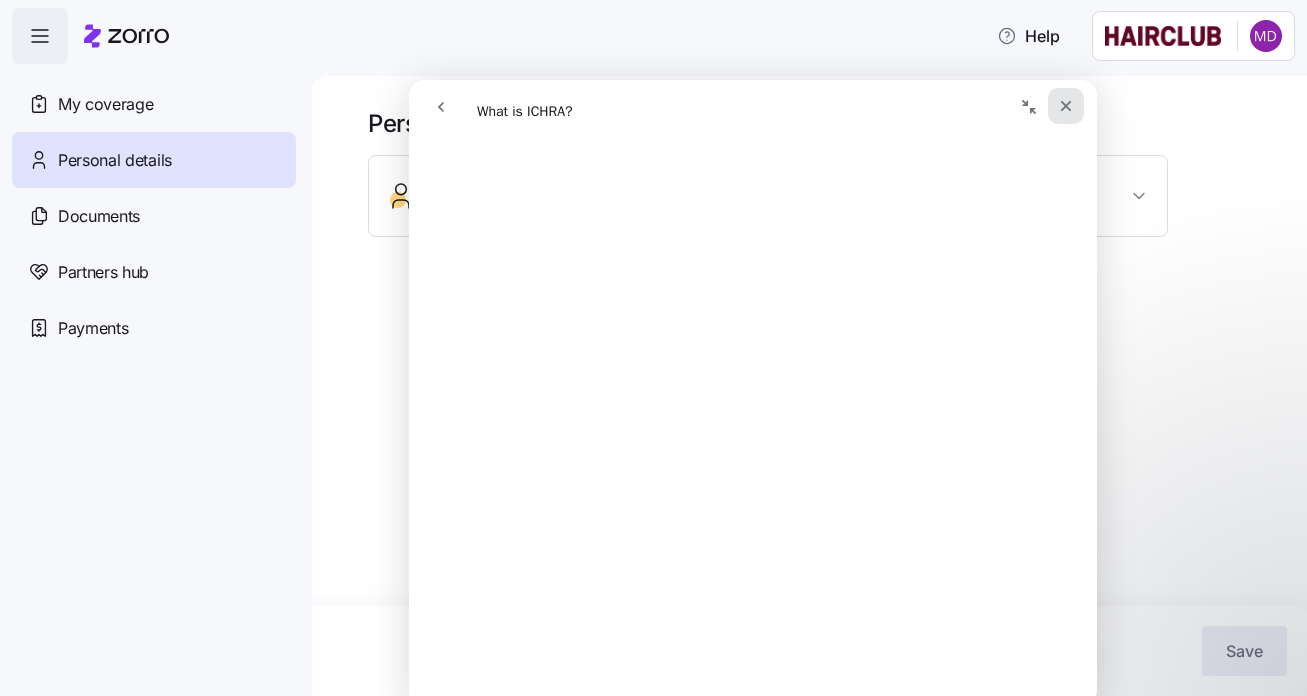 click at bounding box center (1066, 106) 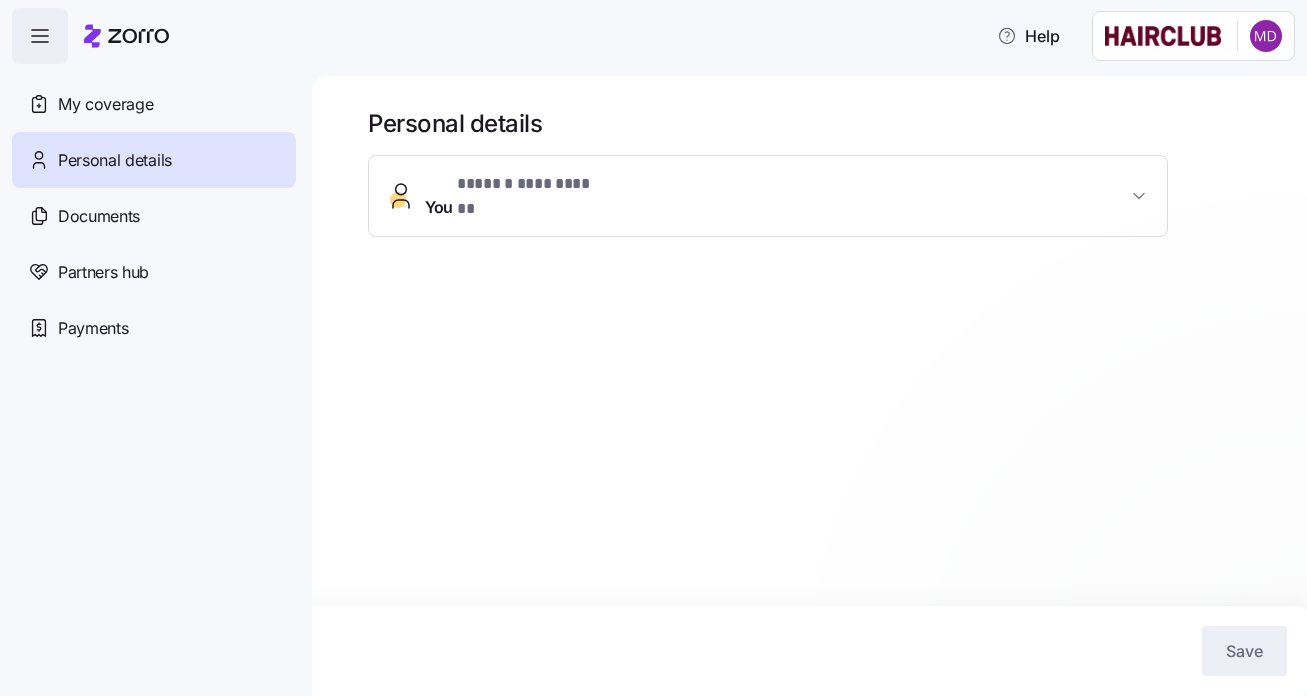 scroll, scrollTop: 0, scrollLeft: 0, axis: both 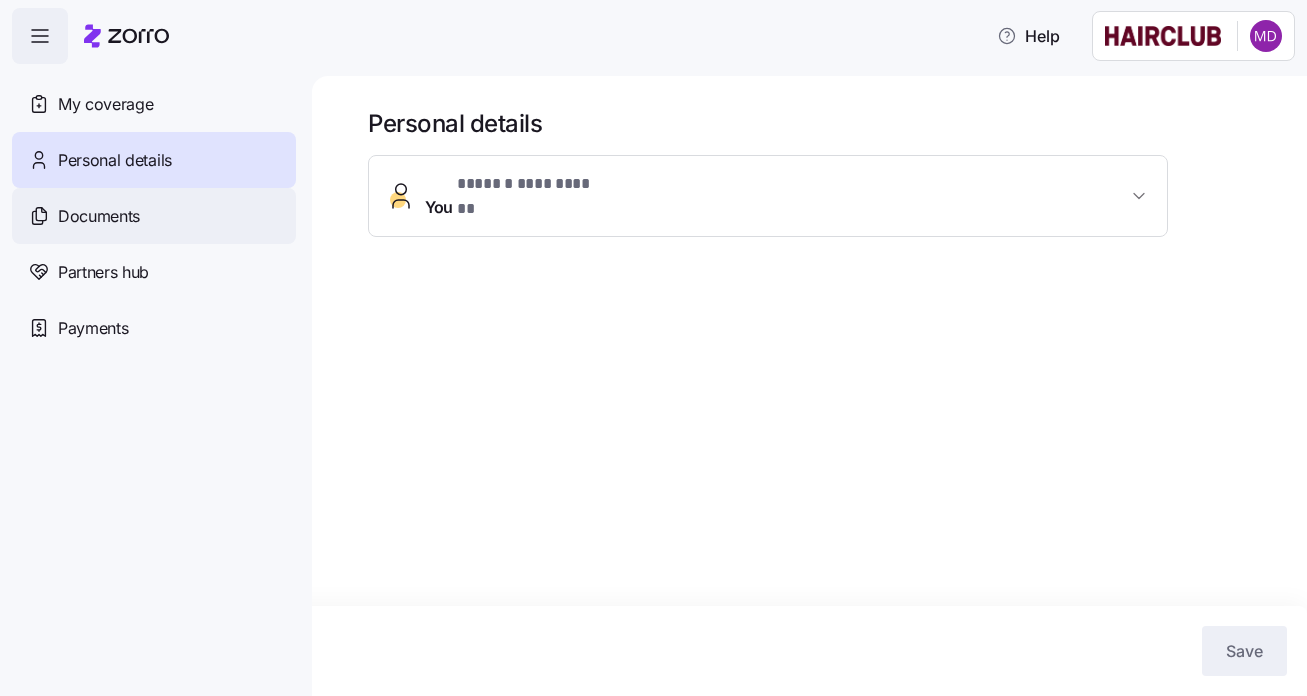 click on "Documents" at bounding box center (154, 216) 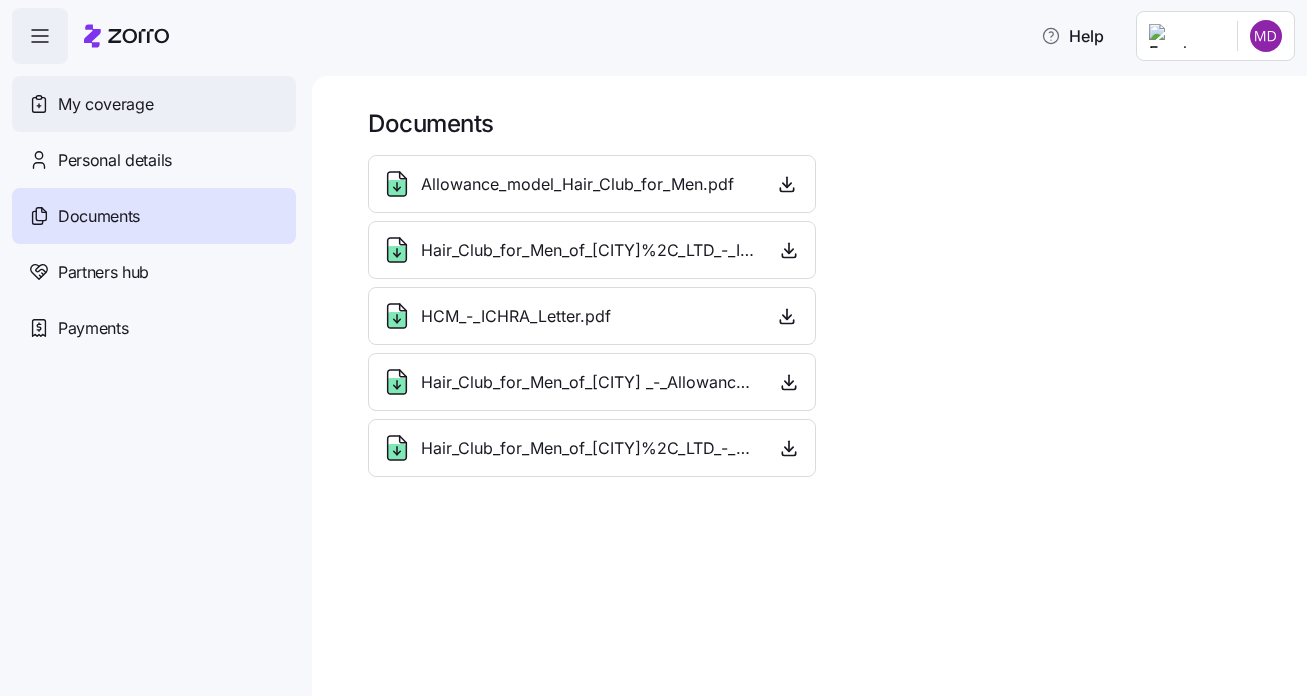 click on "My coverage" at bounding box center [154, 104] 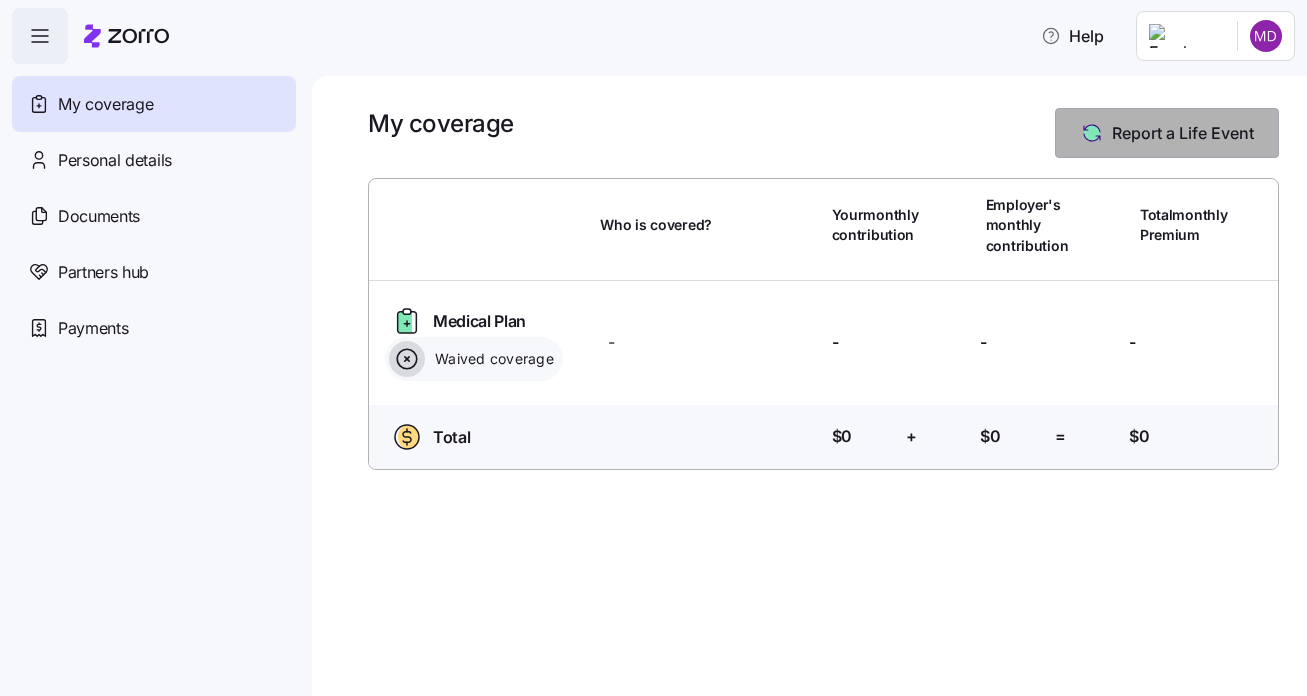 click on "Report a Life Event" at bounding box center [1183, 133] 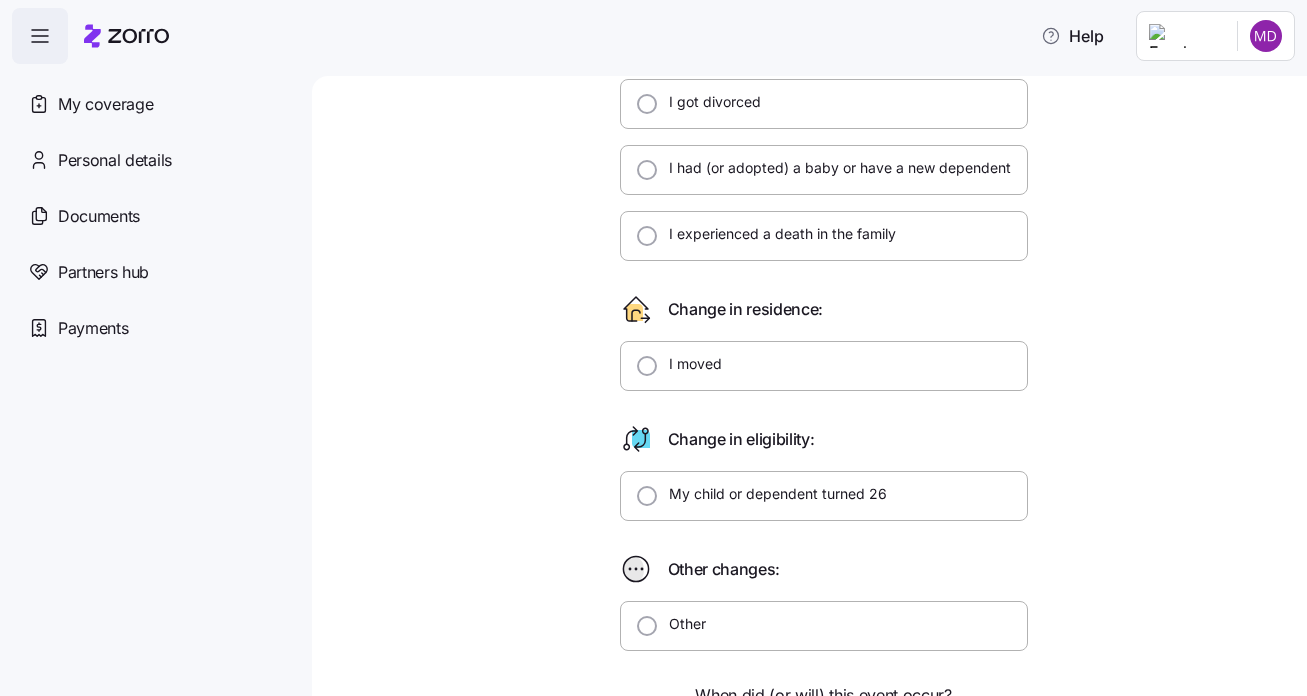 scroll, scrollTop: 459, scrollLeft: 0, axis: vertical 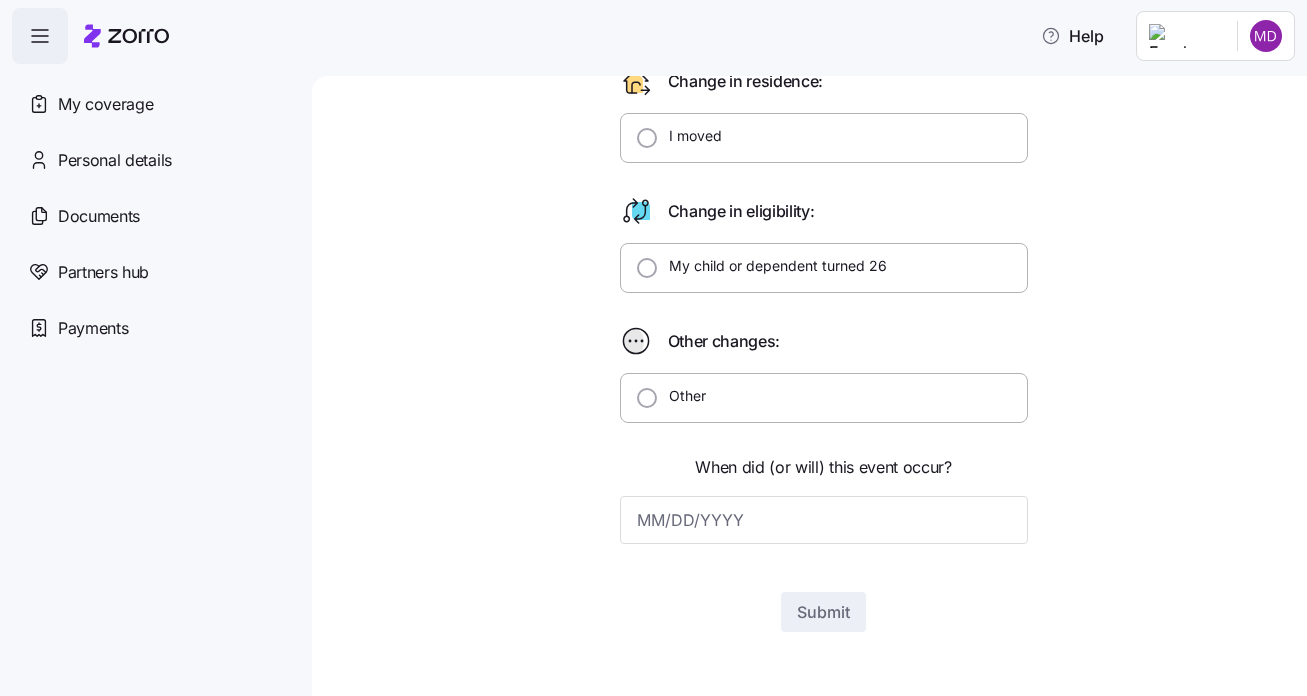 click on "Other" at bounding box center [824, 398] 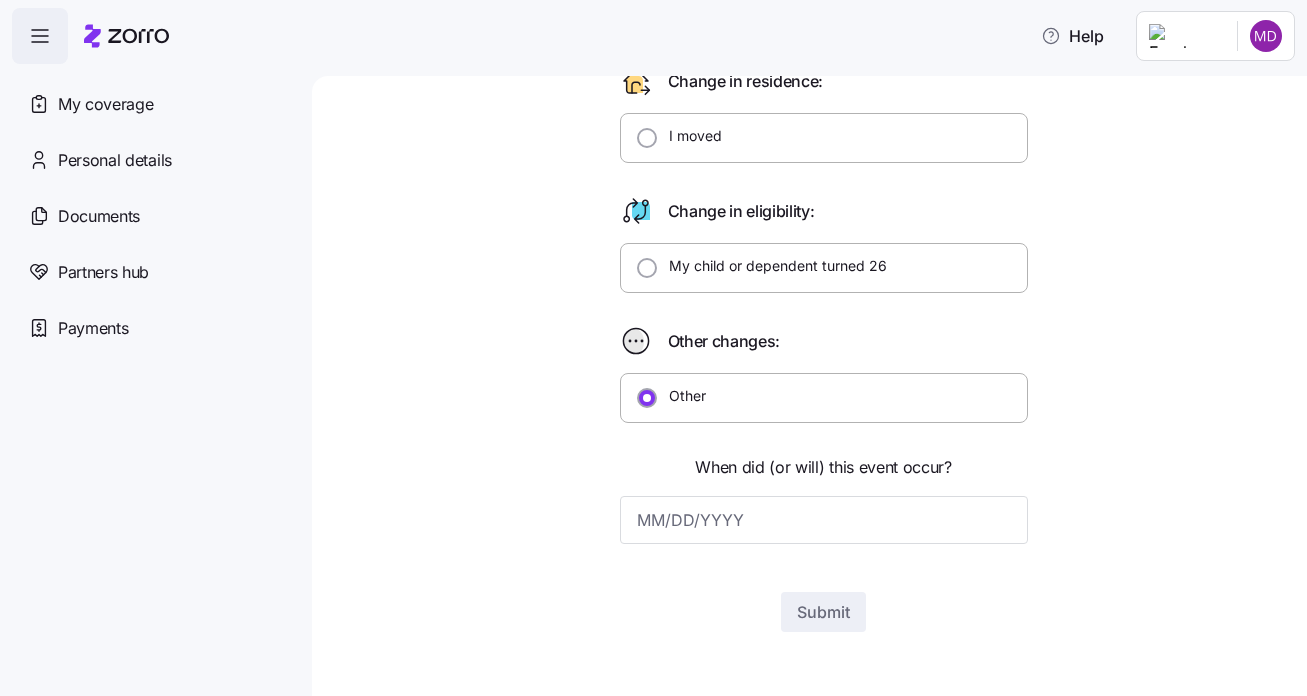 radio on "true" 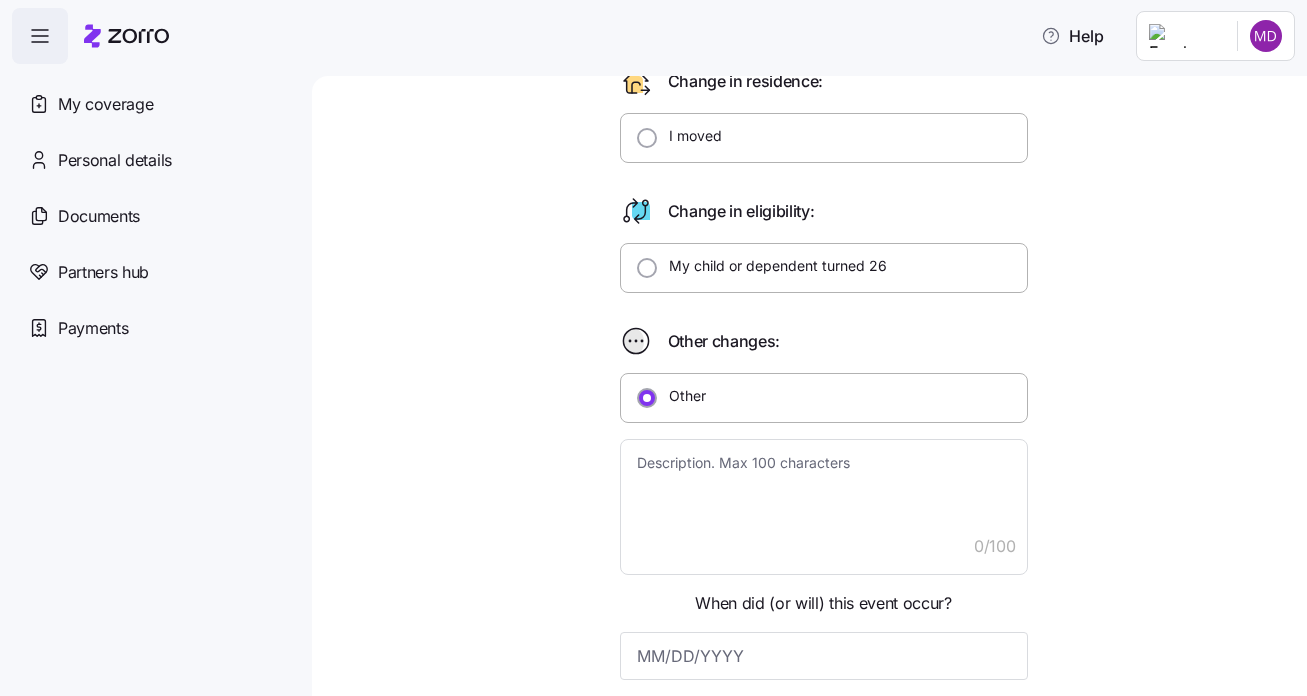 click on "Other" at bounding box center (824, 398) 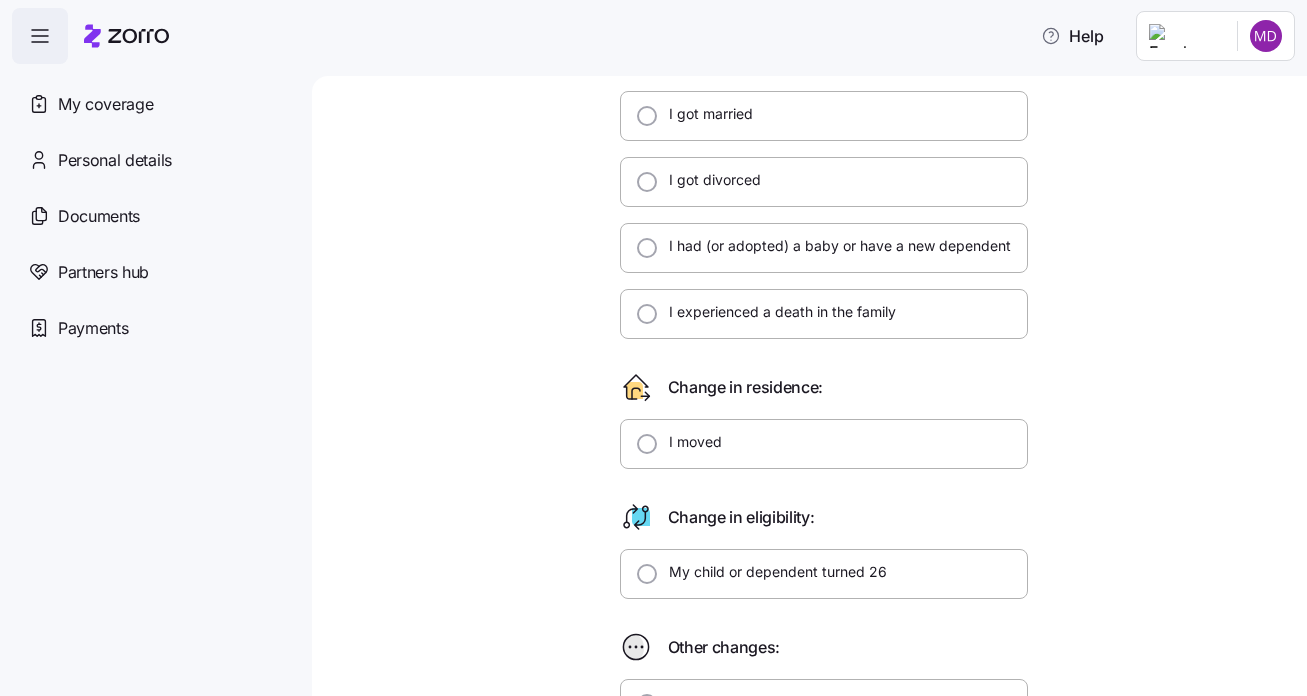 scroll, scrollTop: 0, scrollLeft: 0, axis: both 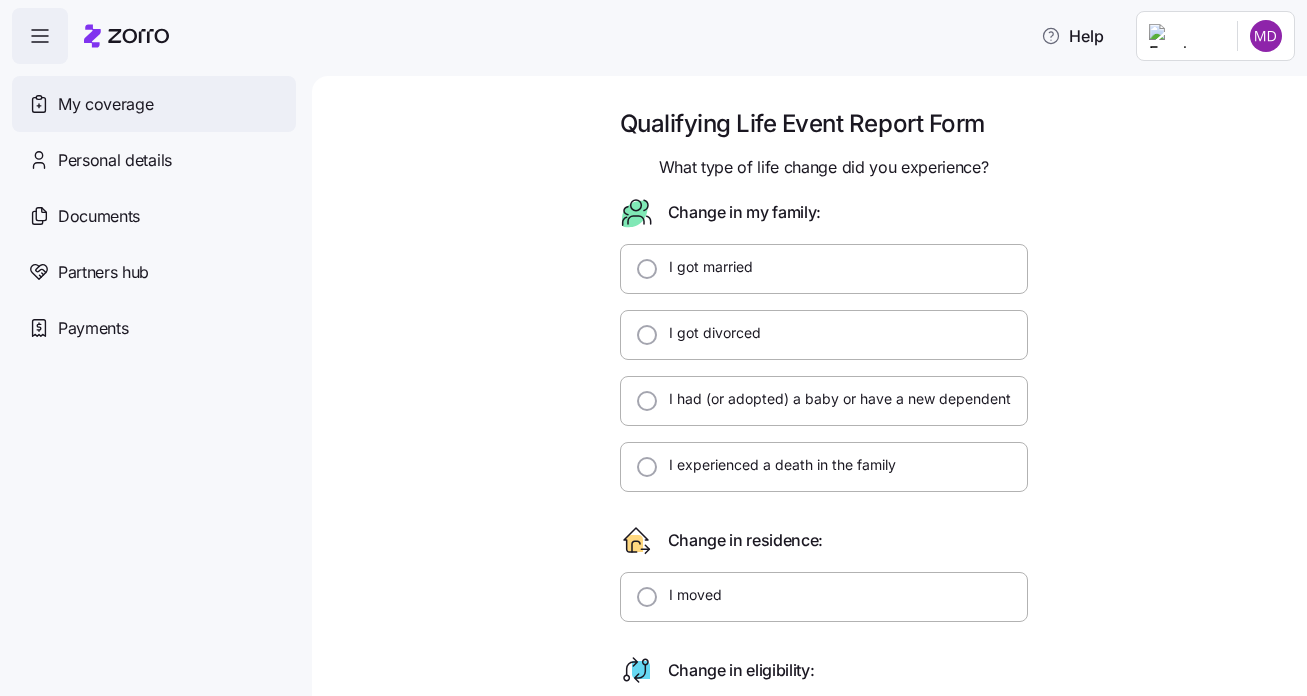 click on "My coverage" at bounding box center [105, 104] 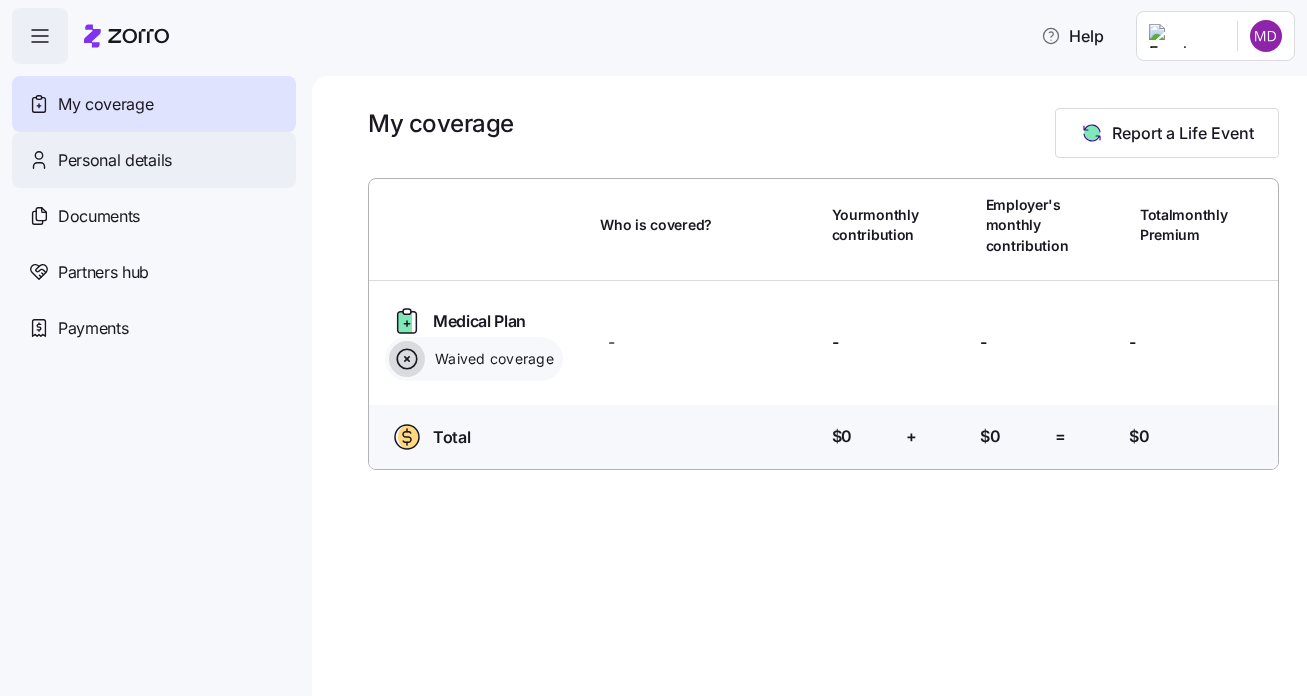click on "Personal details" at bounding box center (115, 160) 